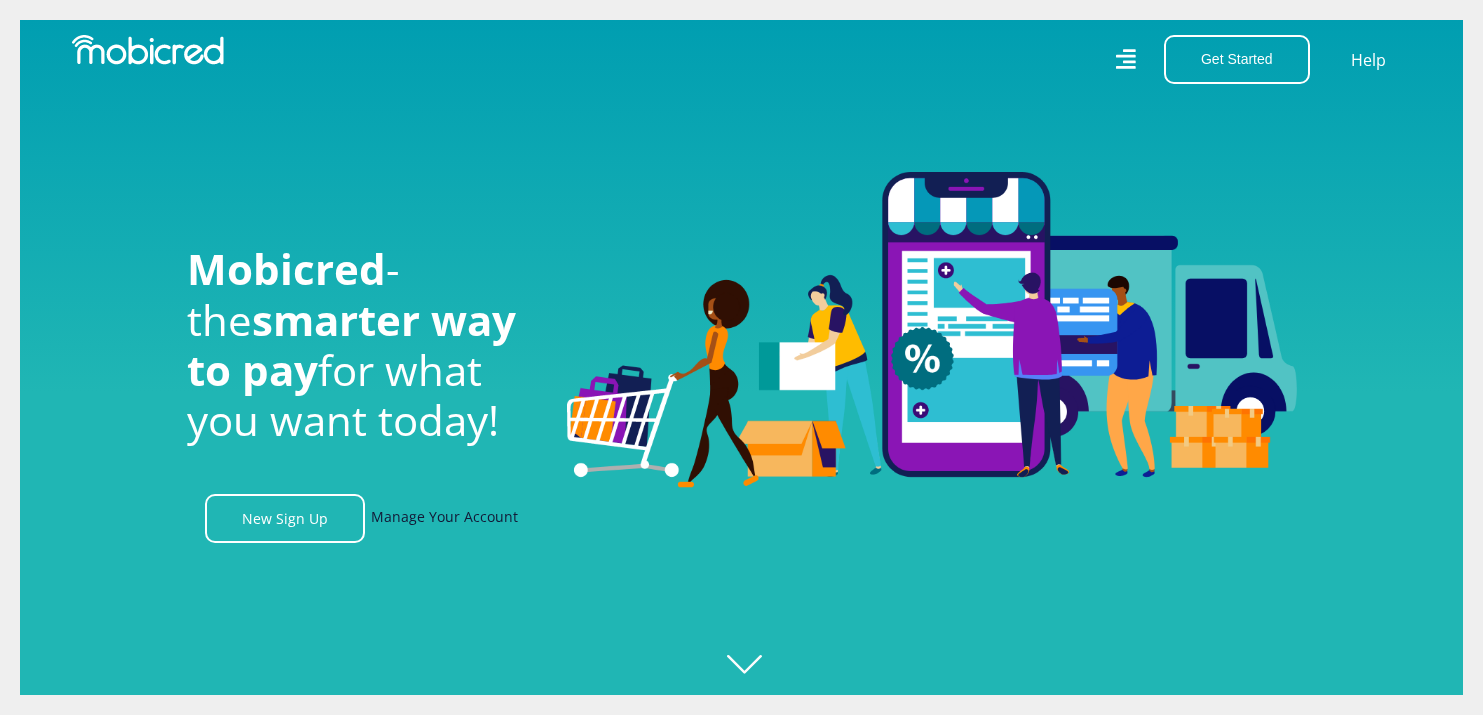 scroll, scrollTop: 0, scrollLeft: 0, axis: both 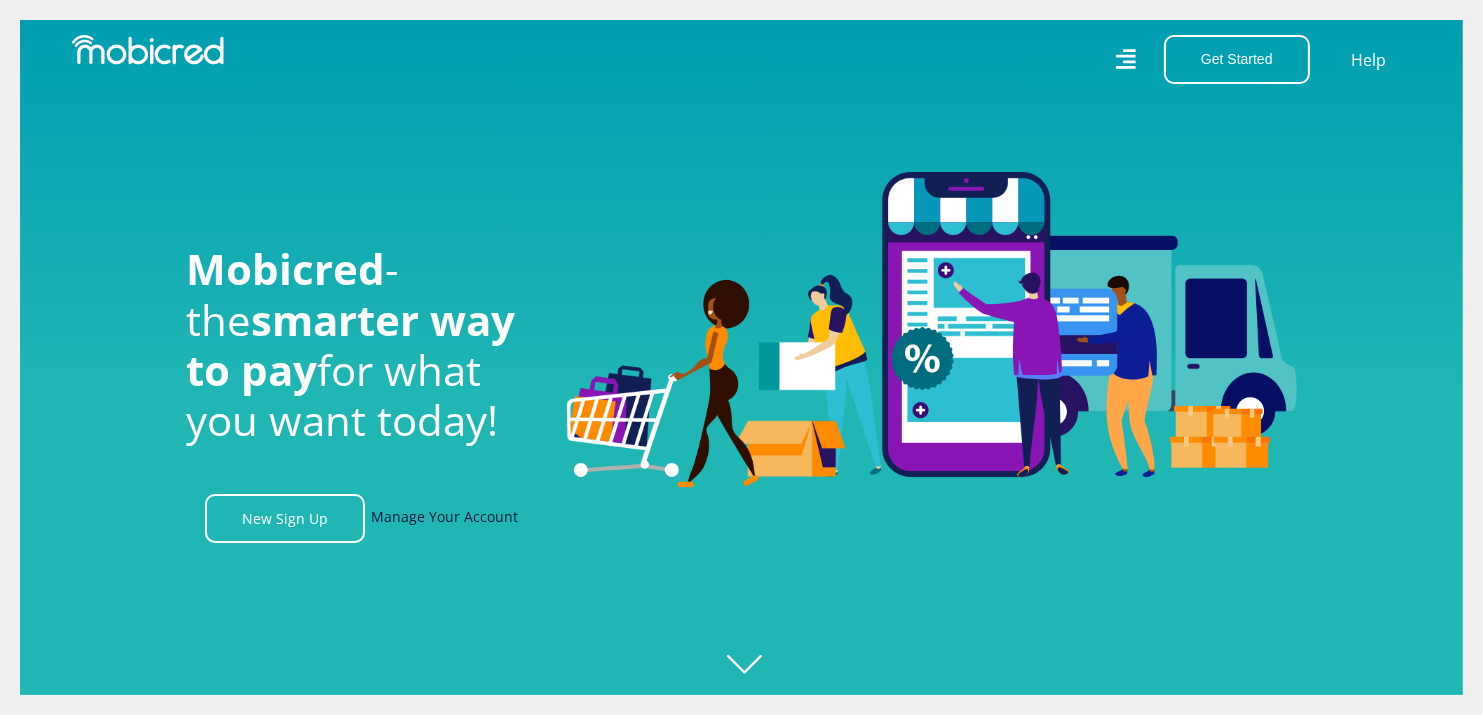 click on "Manage Your Account" at bounding box center (444, 518) 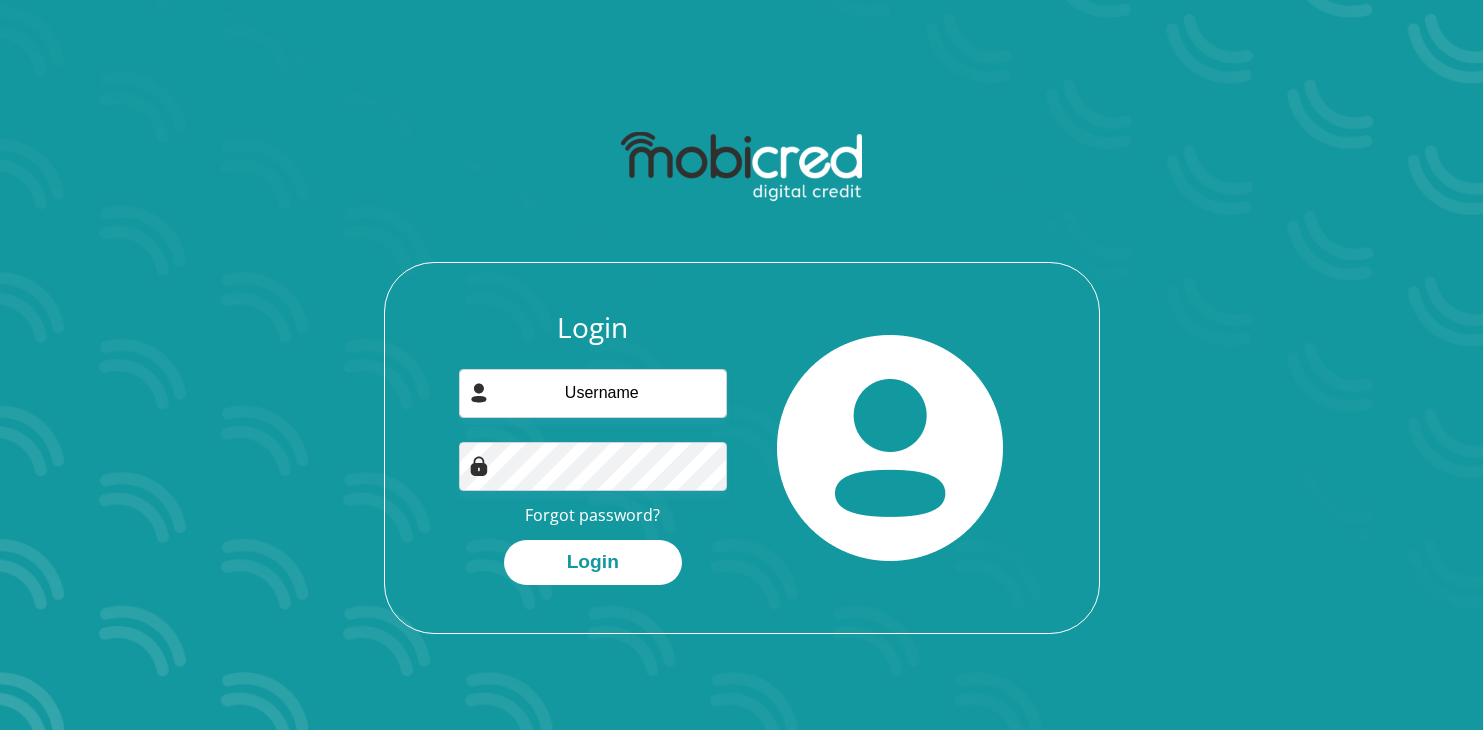 scroll, scrollTop: 0, scrollLeft: 0, axis: both 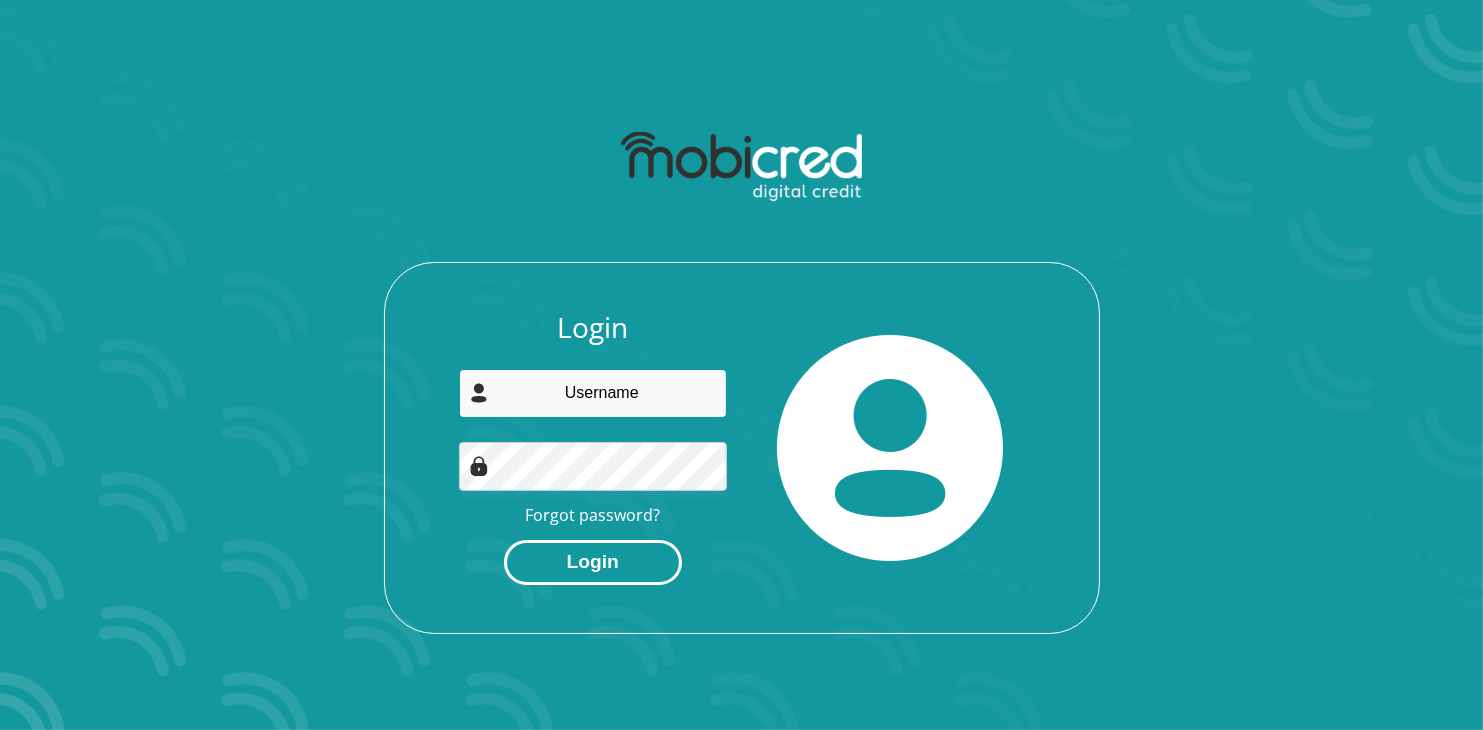 type on "mojakipeter06@gmail.com" 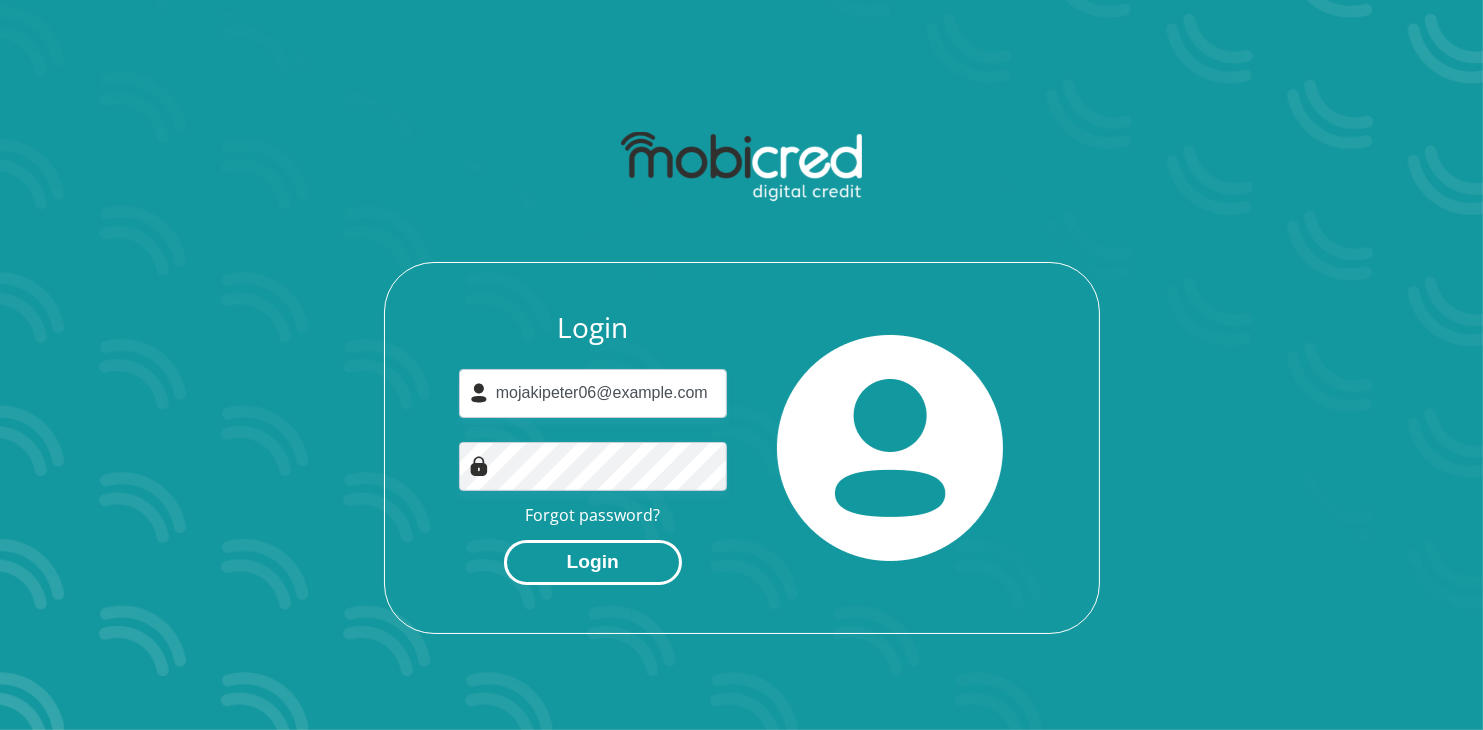 click on "Login" at bounding box center [593, 562] 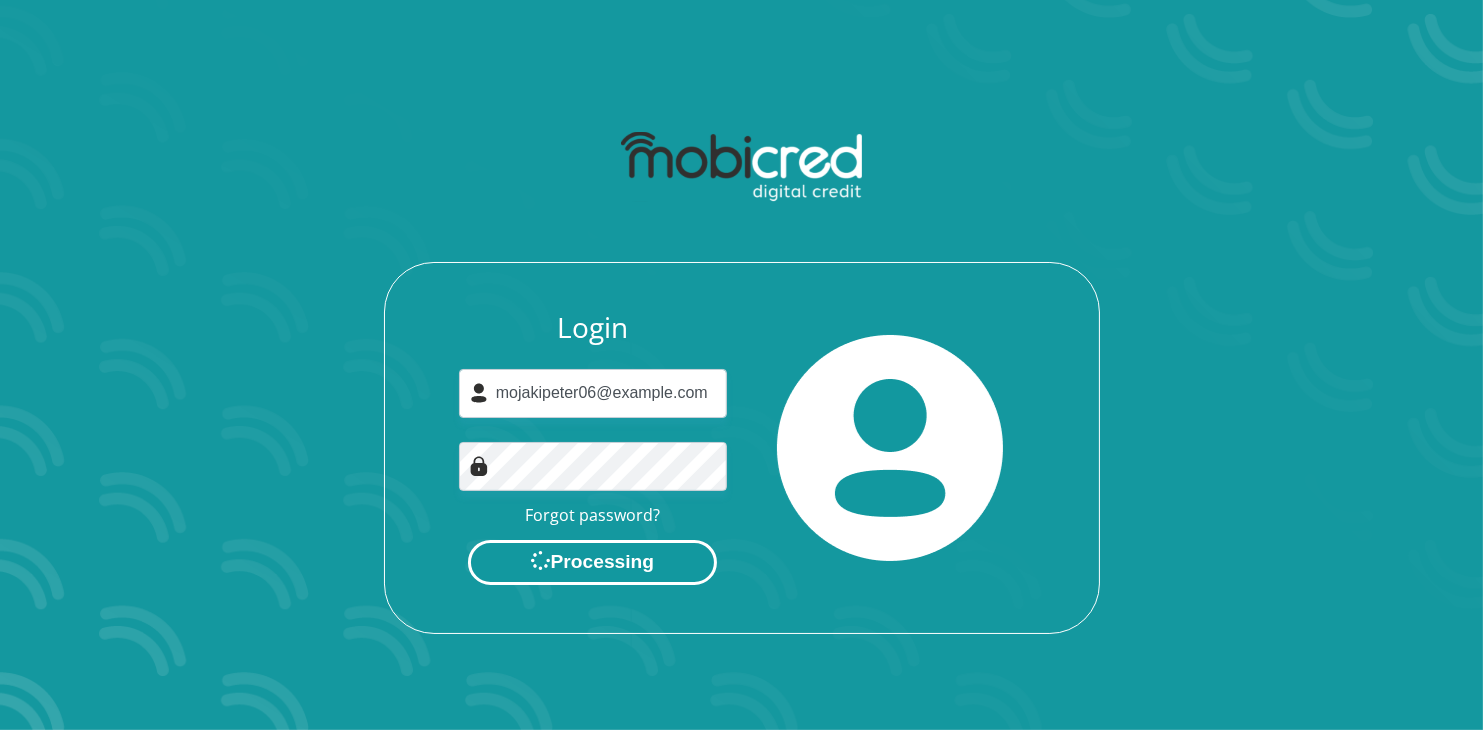 scroll, scrollTop: 0, scrollLeft: 0, axis: both 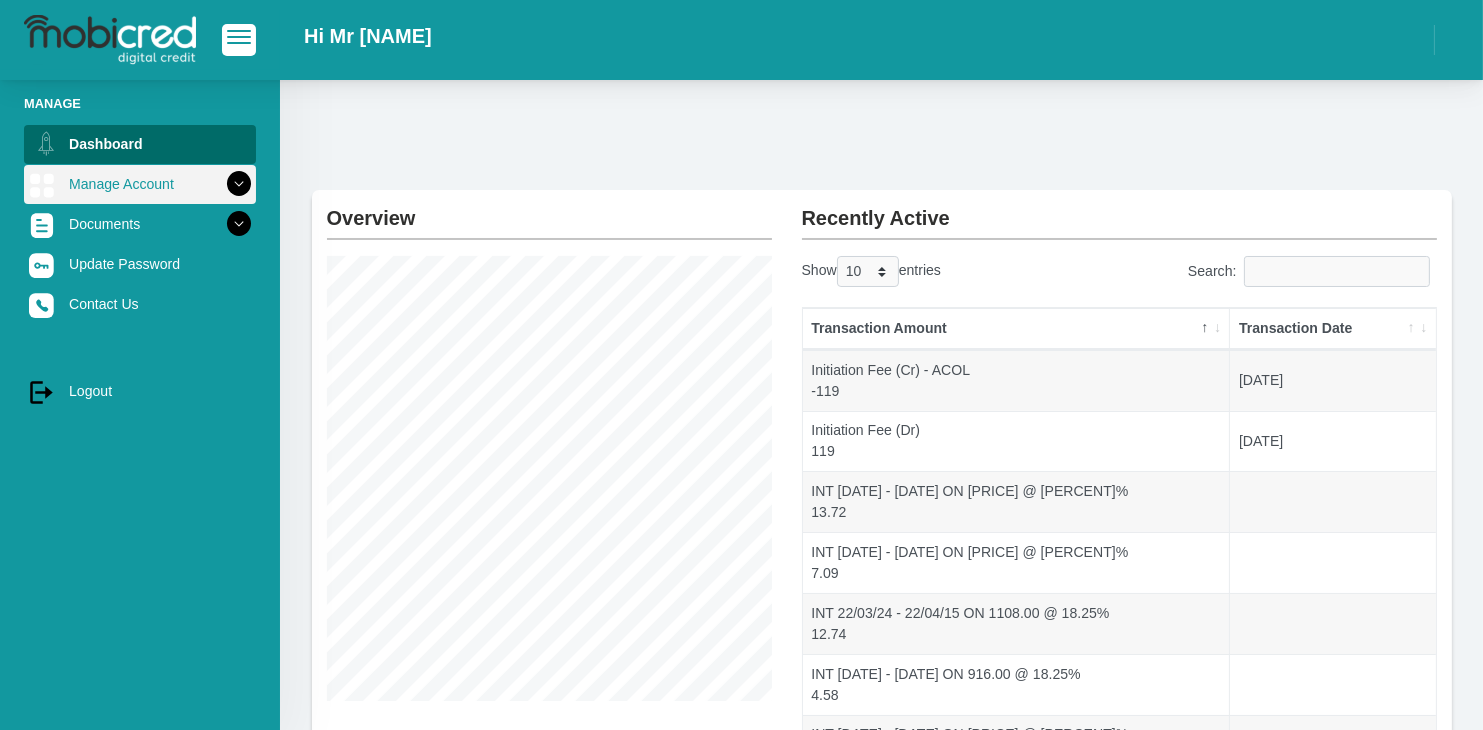click on "Manage Account" at bounding box center (140, 184) 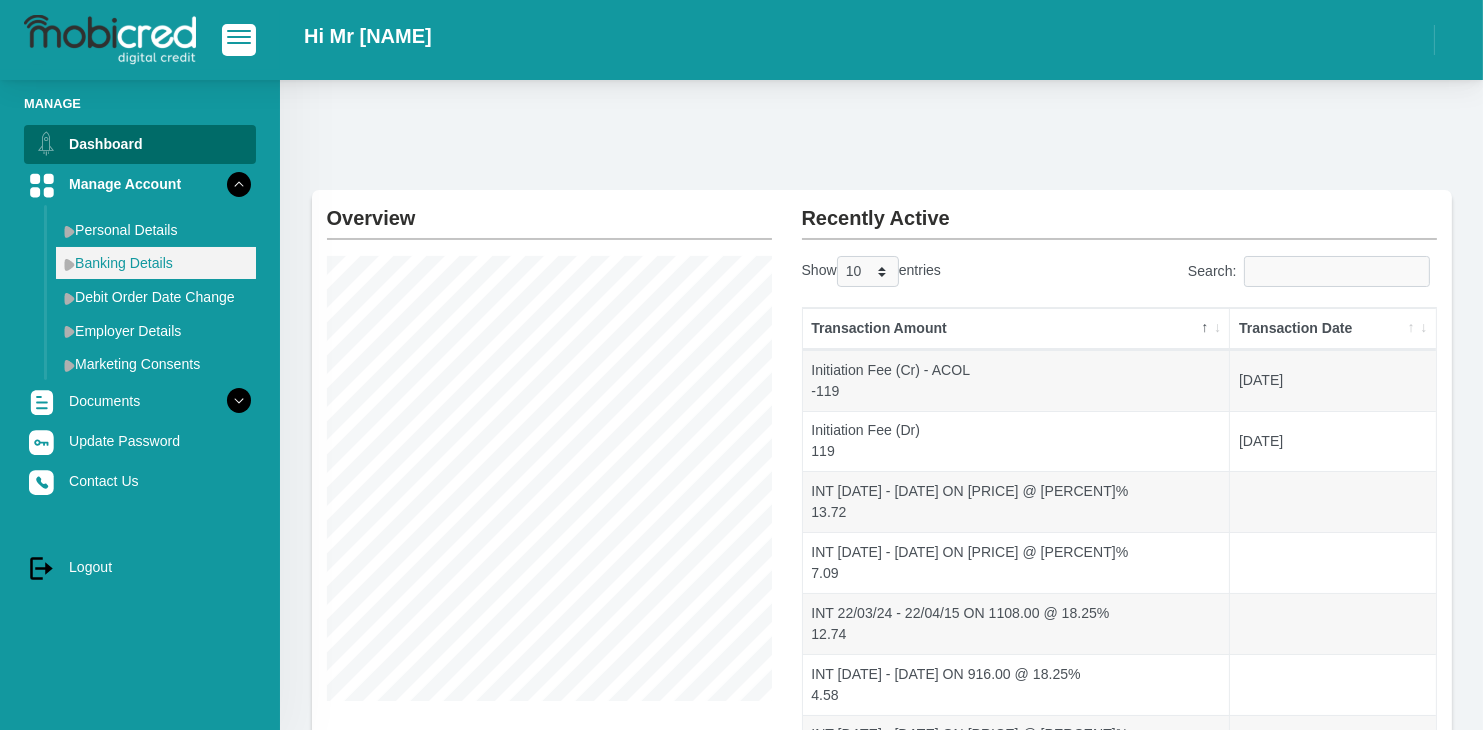 click on "Banking Details" at bounding box center [156, 263] 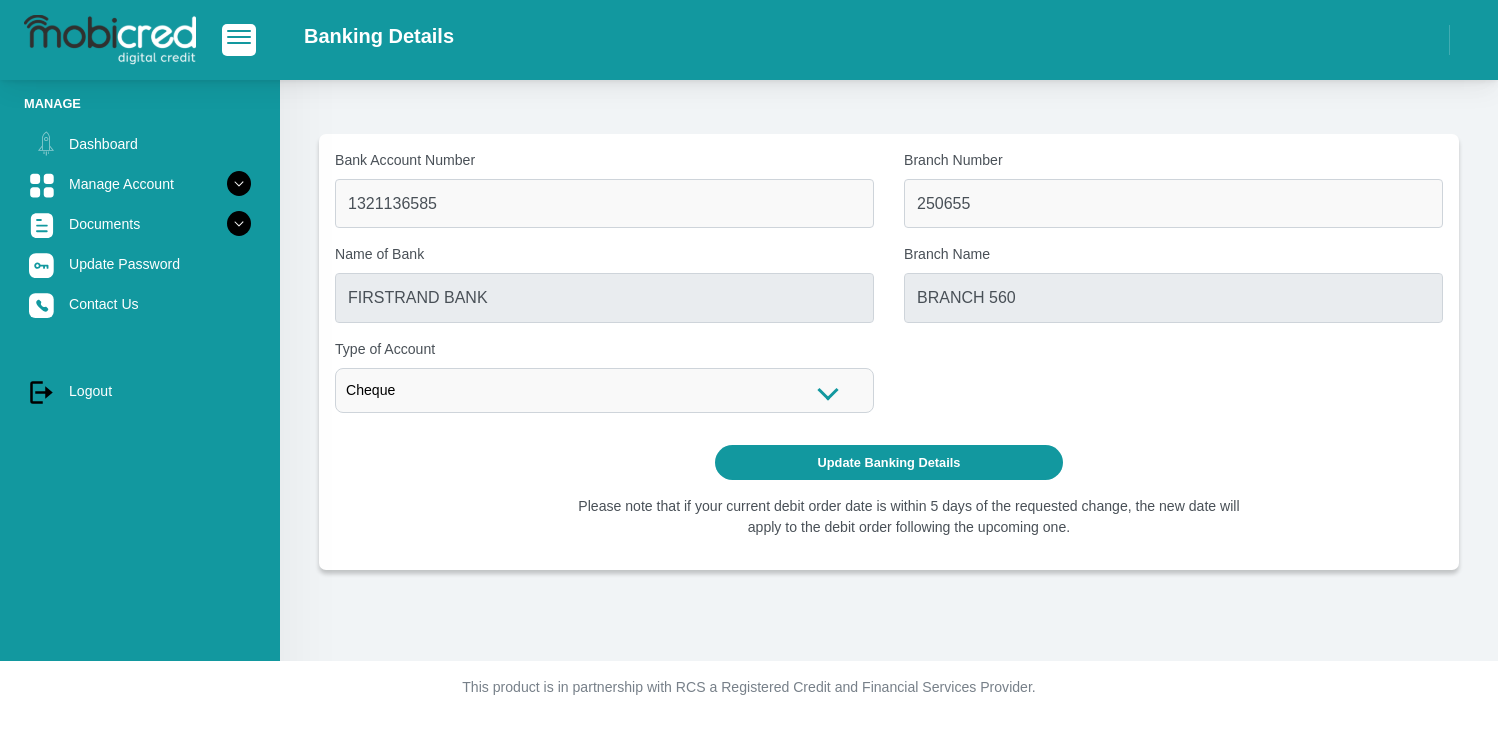 scroll, scrollTop: 0, scrollLeft: 0, axis: both 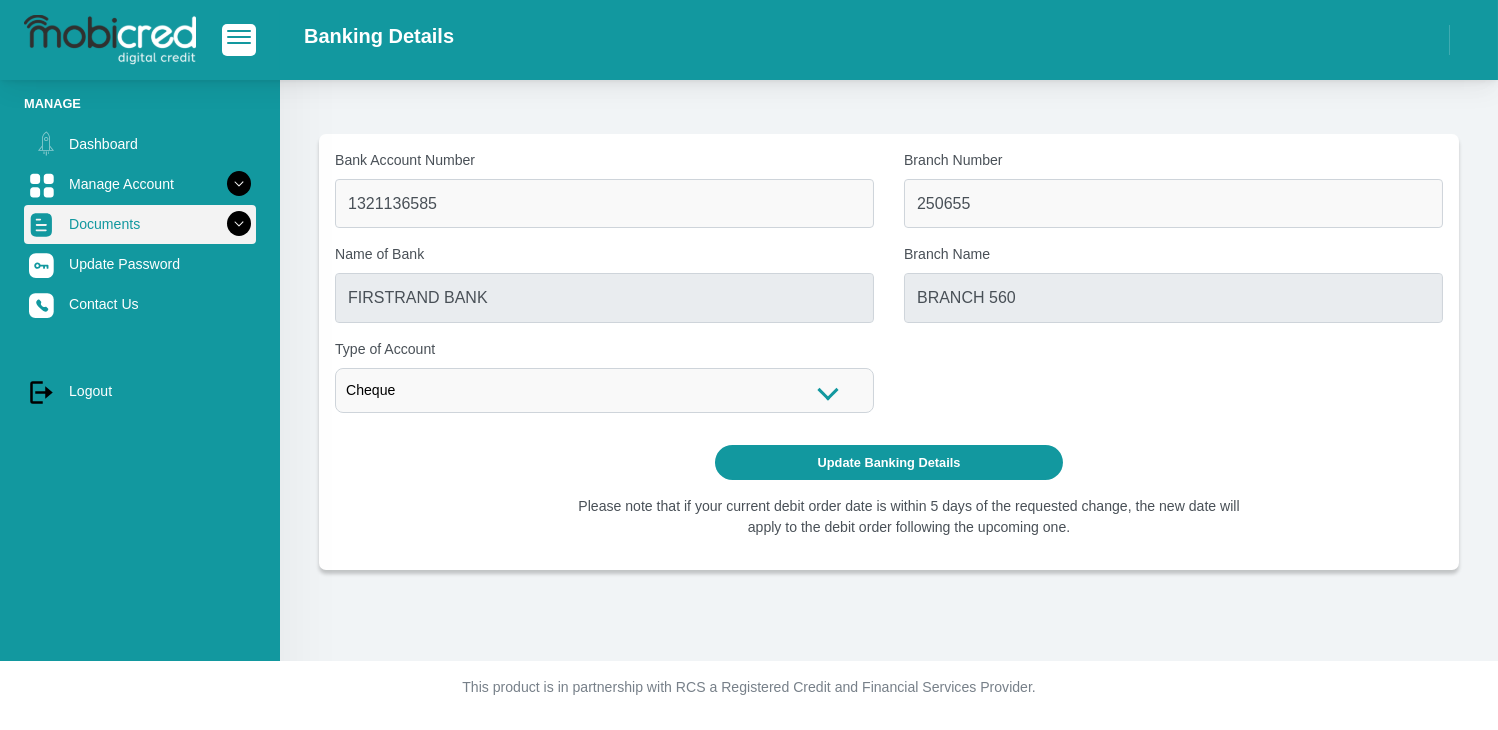 click on "Documents" at bounding box center (140, 224) 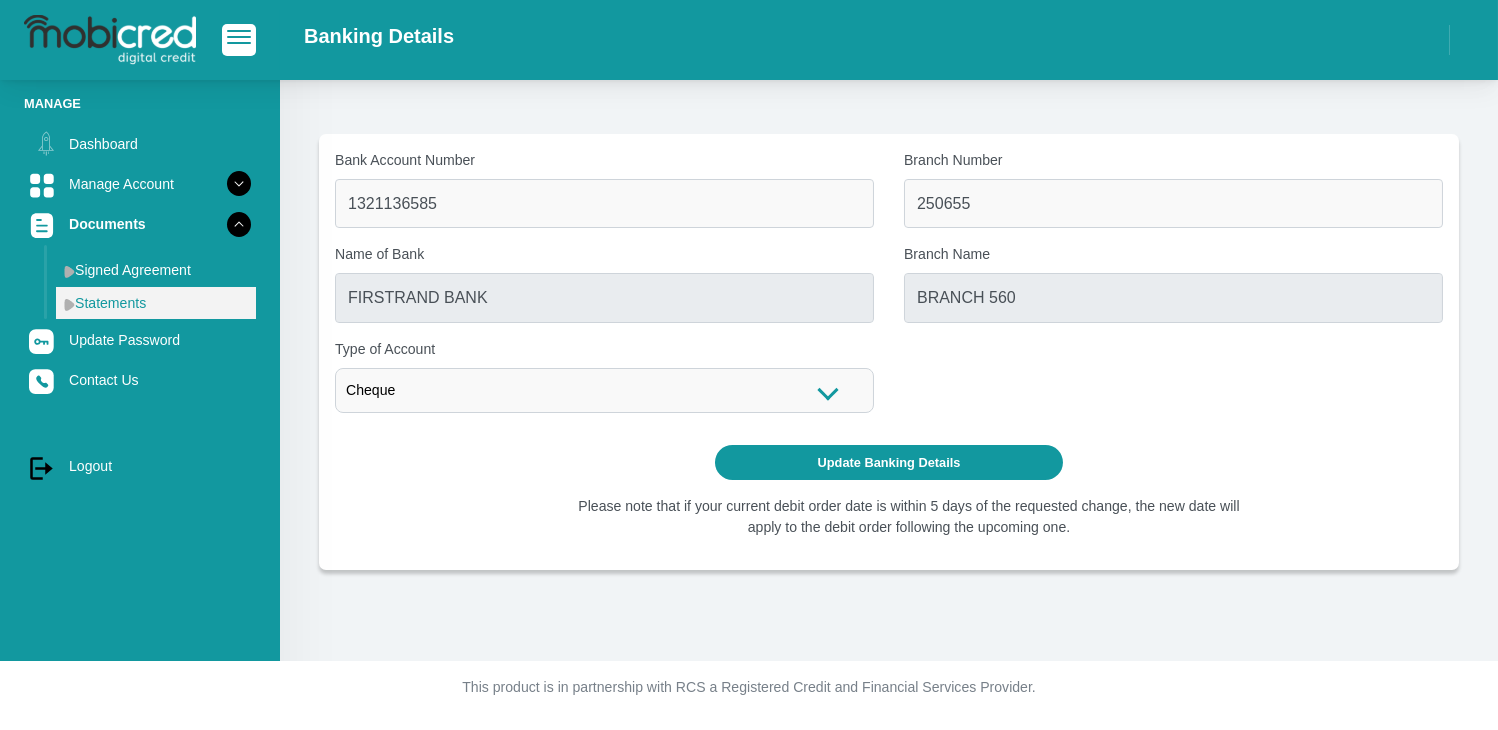 click on "Statements" at bounding box center [156, 303] 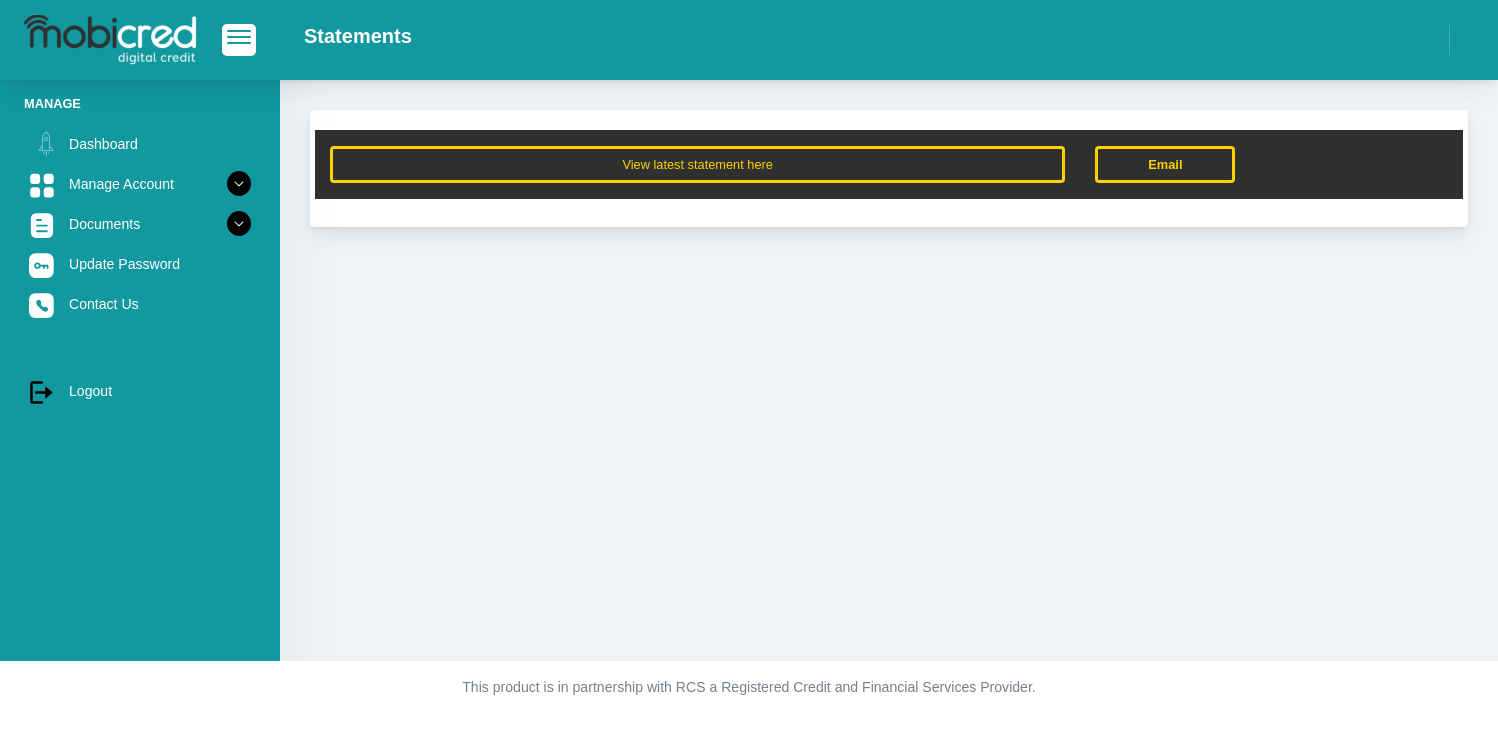 scroll, scrollTop: 0, scrollLeft: 0, axis: both 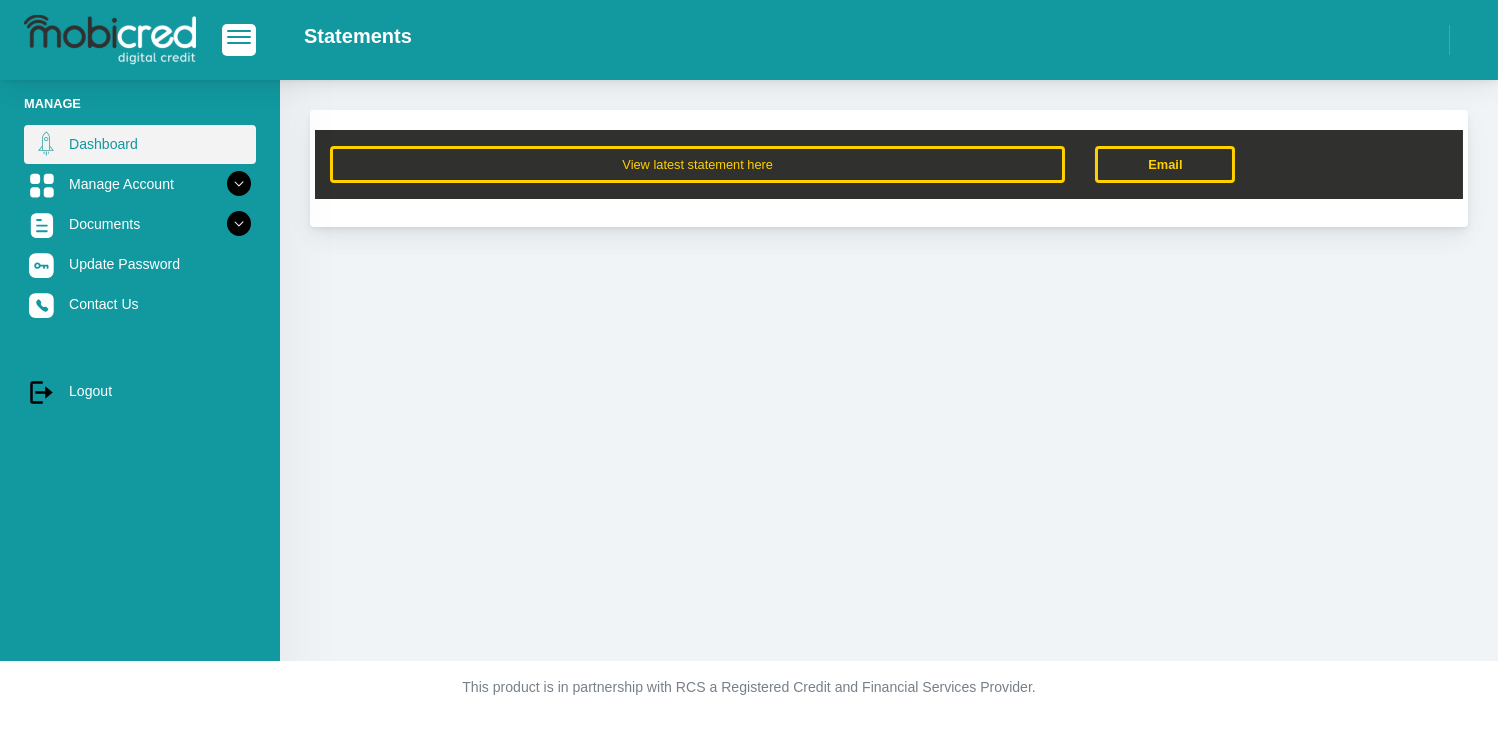 click on "Dashboard" at bounding box center (140, 144) 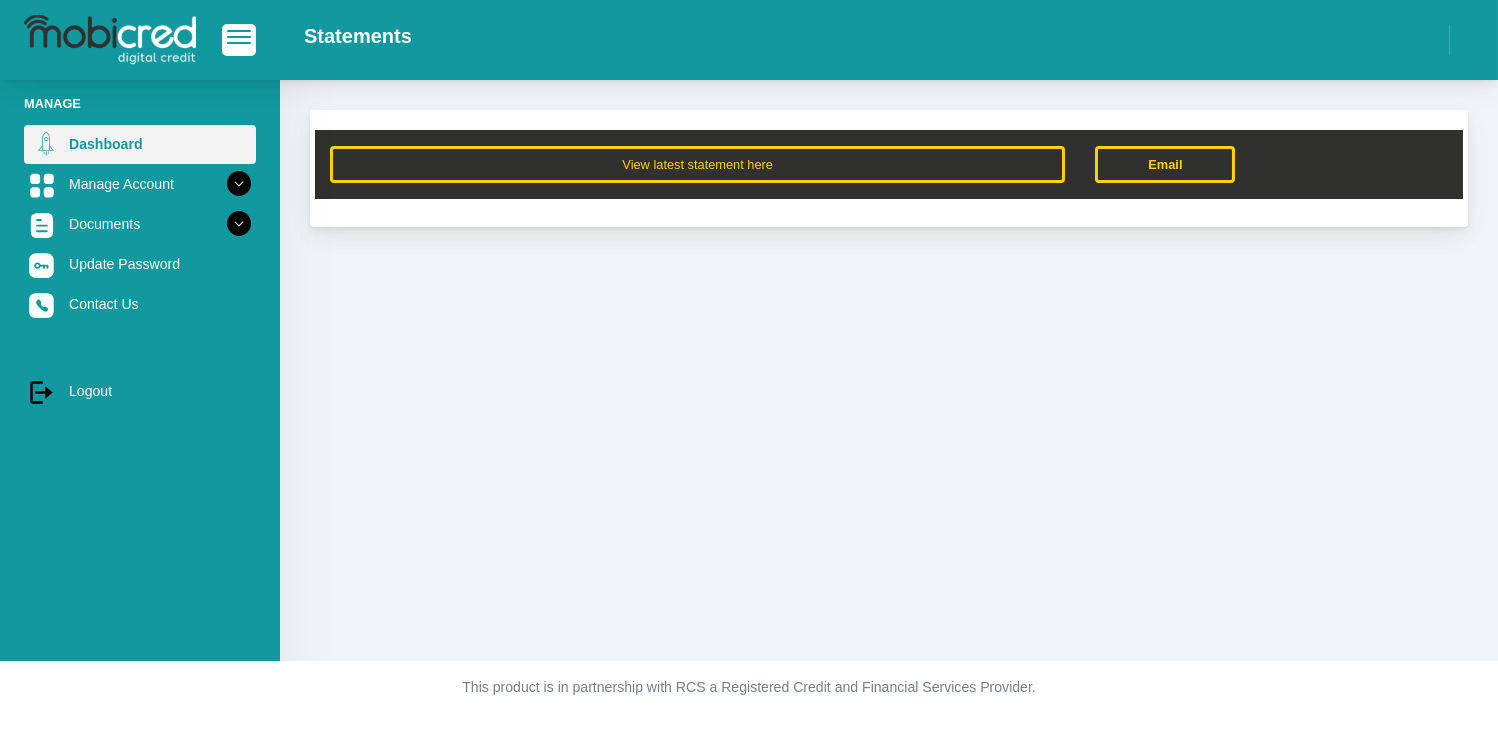 click on "Dashboard" at bounding box center [140, 144] 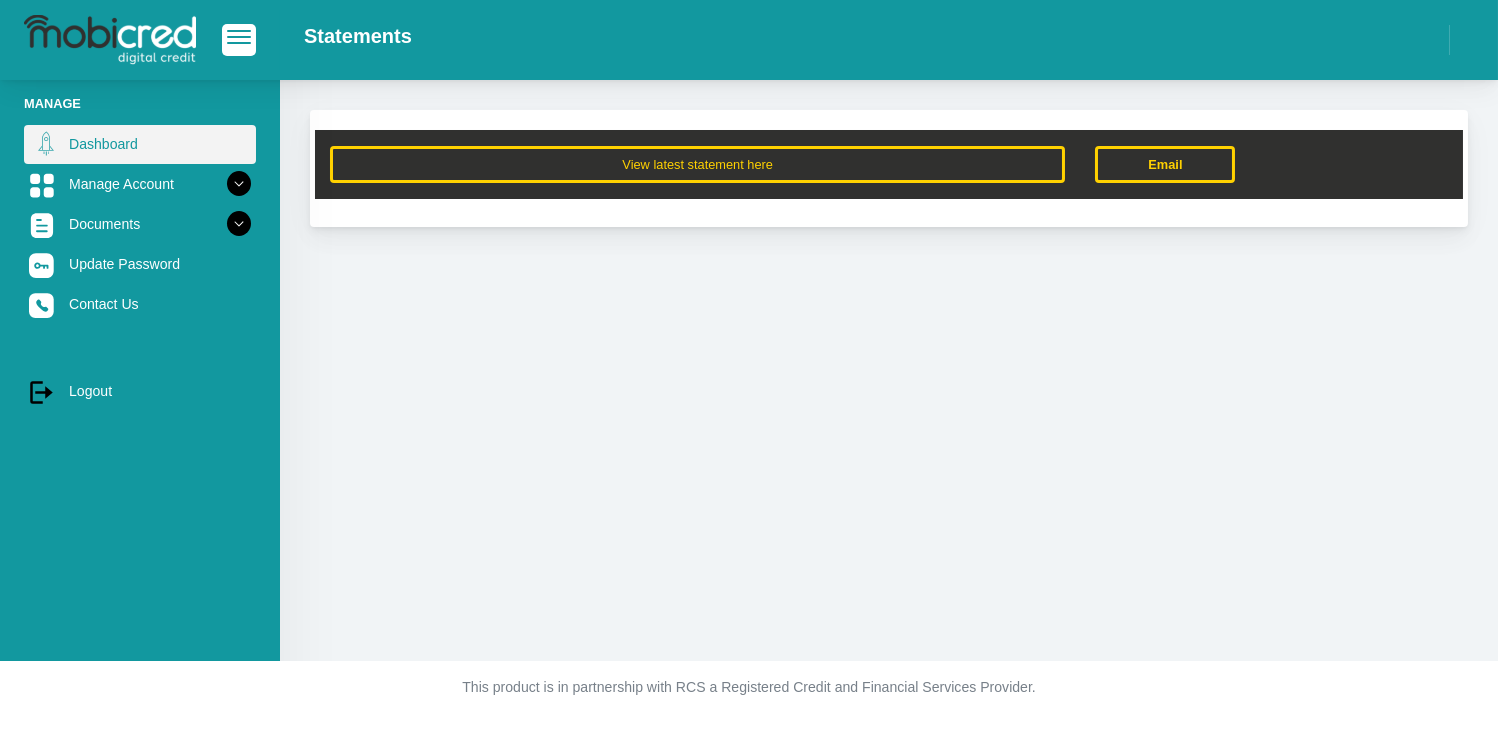 click on "Dashboard" at bounding box center [140, 144] 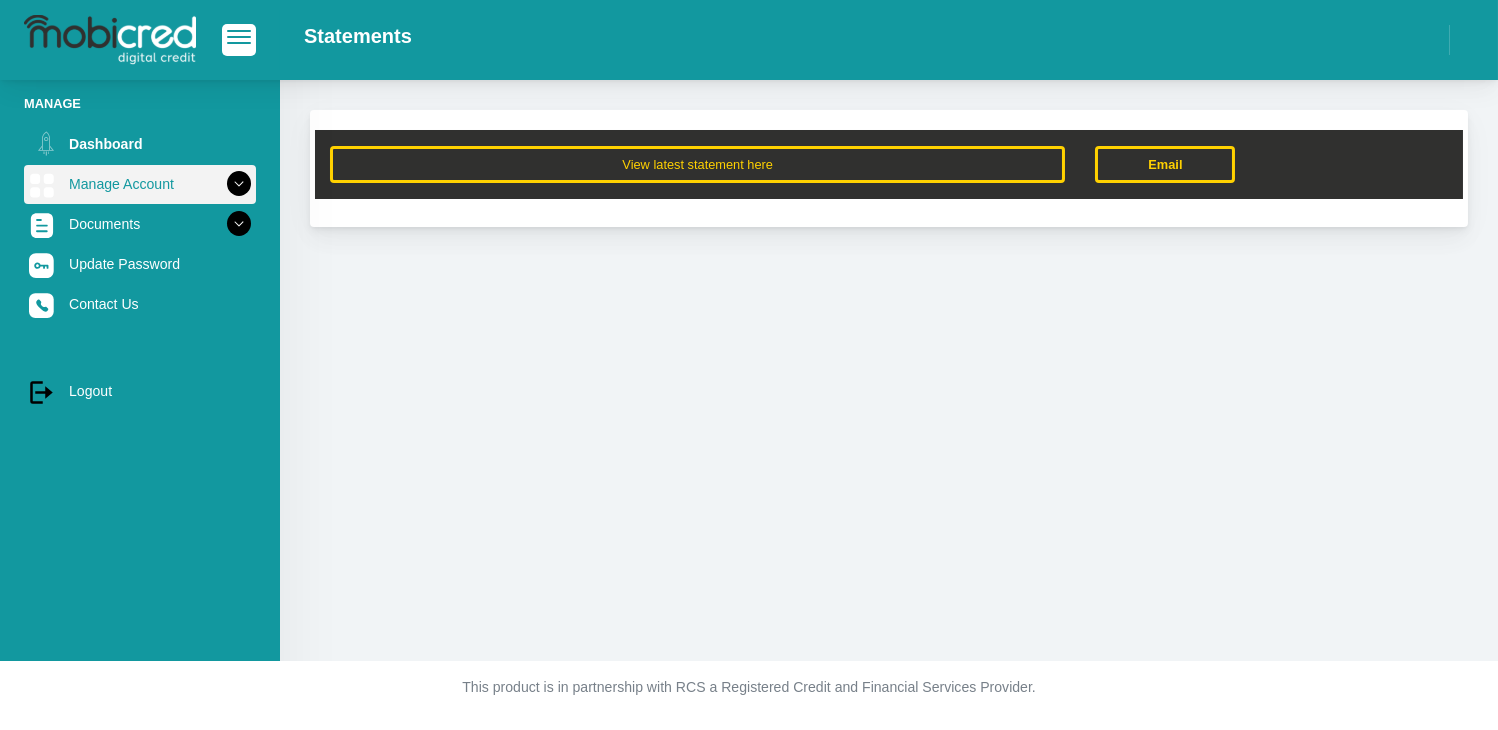 click on "Manage Account" at bounding box center (140, 184) 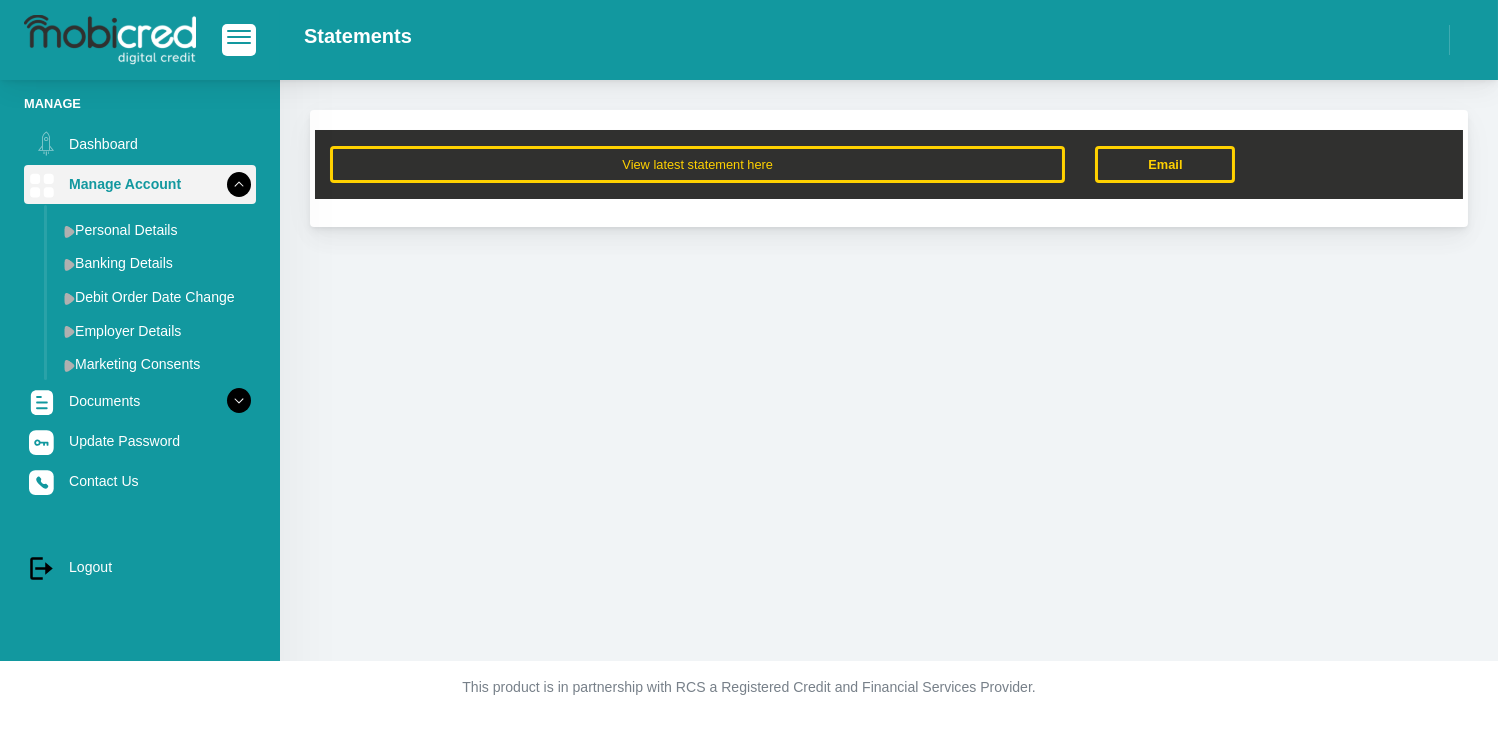 click on "Manage Account" at bounding box center [140, 184] 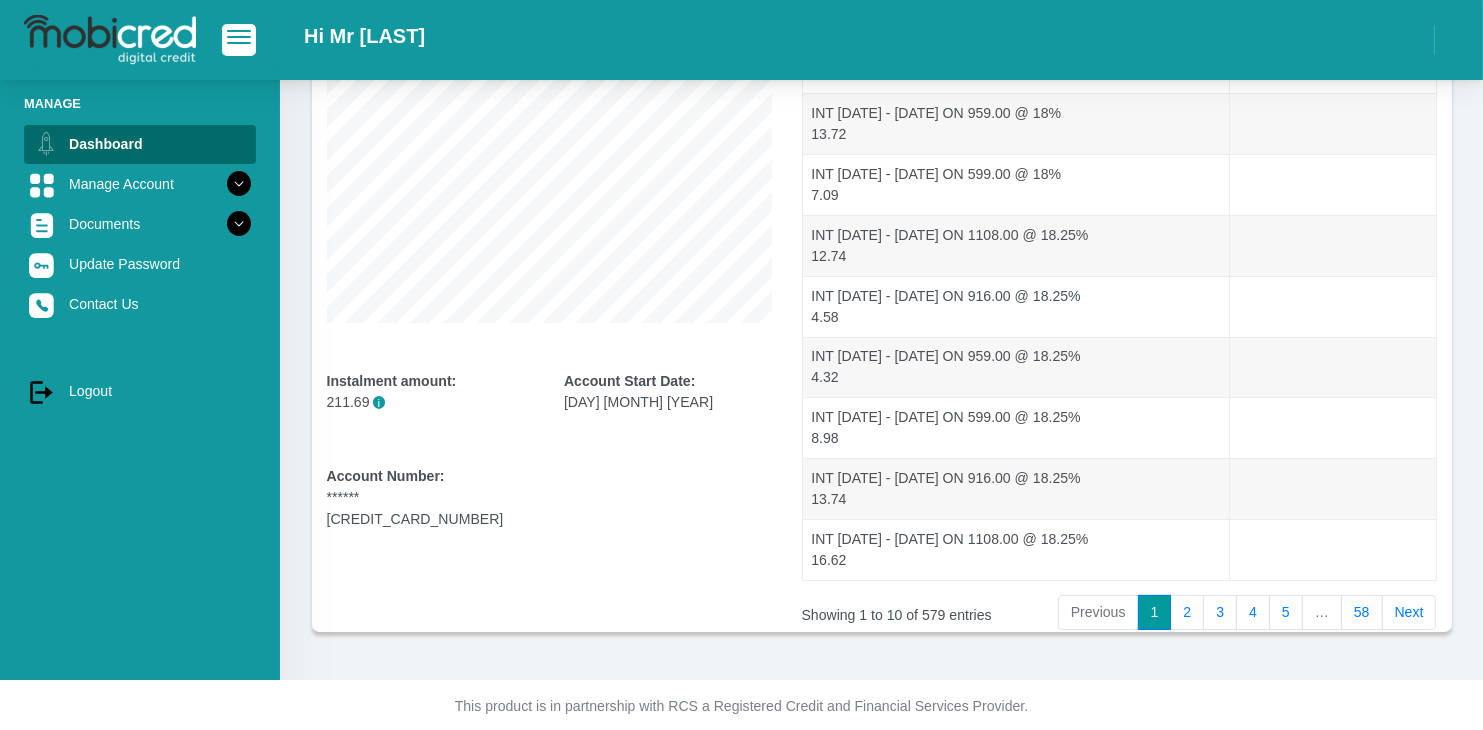 scroll, scrollTop: 392, scrollLeft: 0, axis: vertical 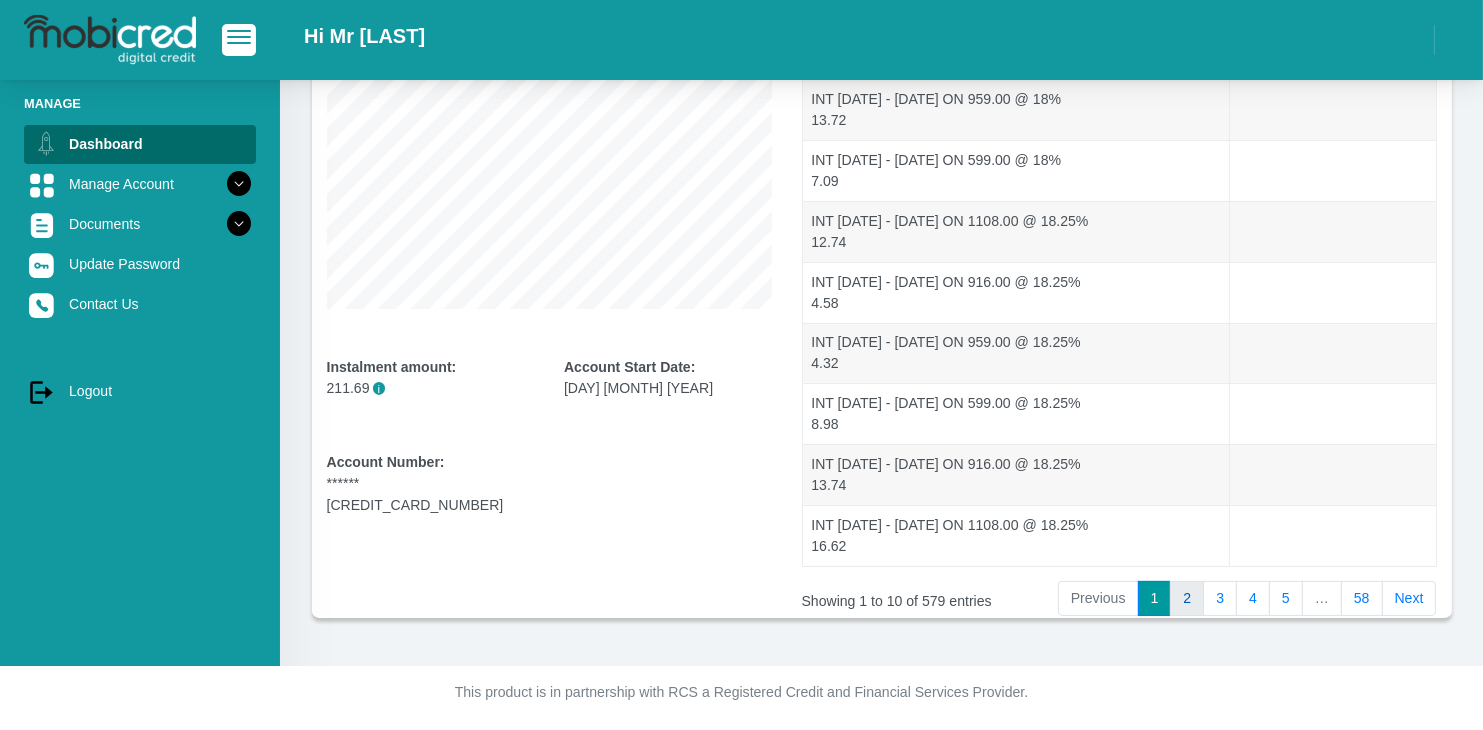 click on "2" at bounding box center [1187, 599] 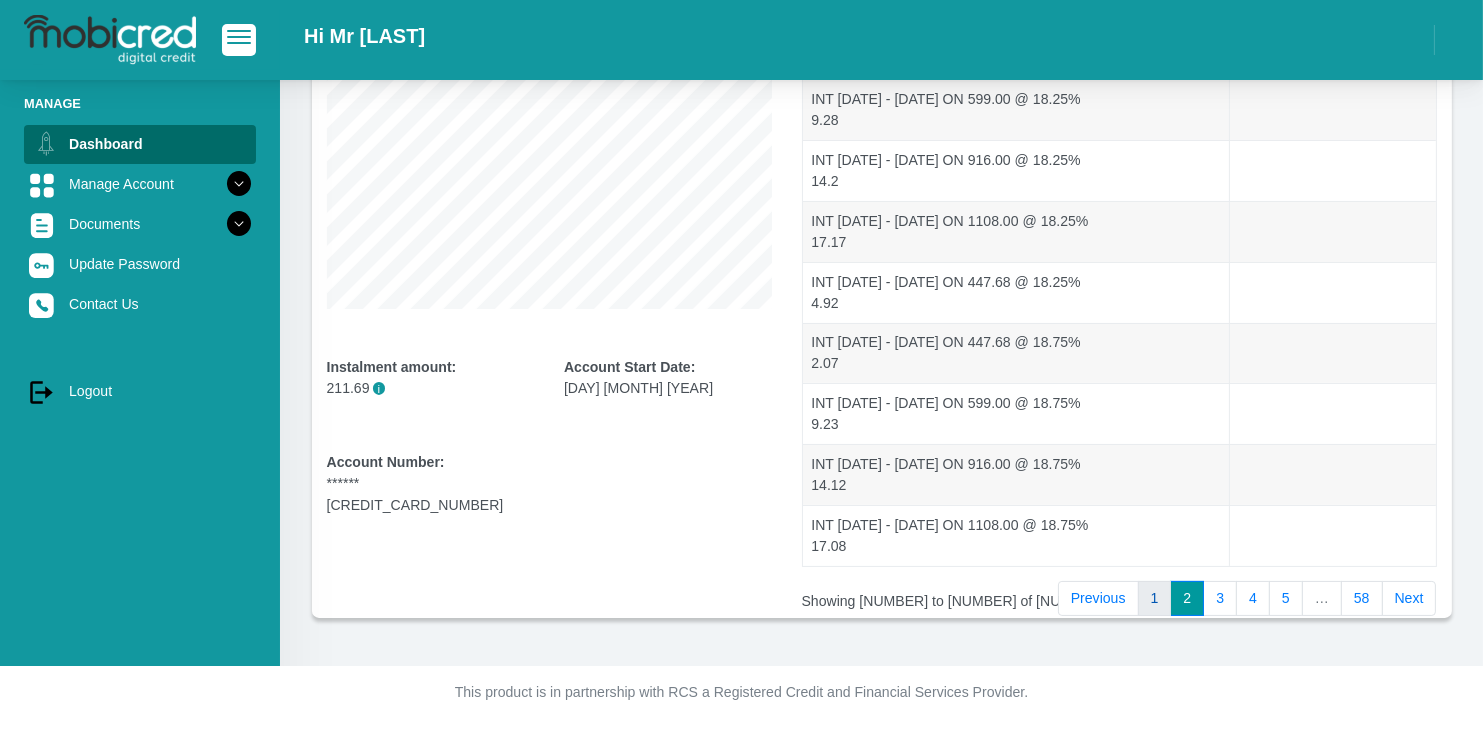 click on "1" at bounding box center [1155, 599] 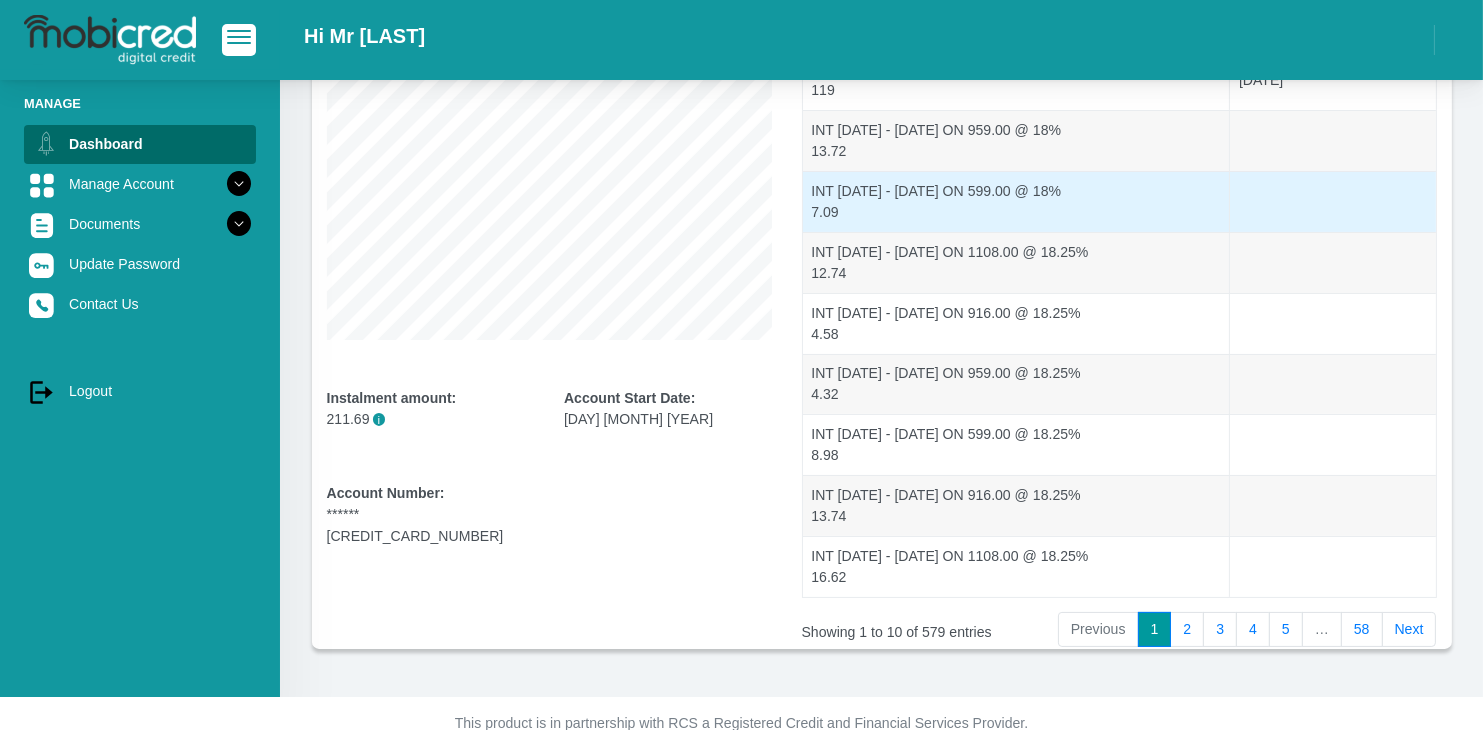 scroll, scrollTop: 392, scrollLeft: 0, axis: vertical 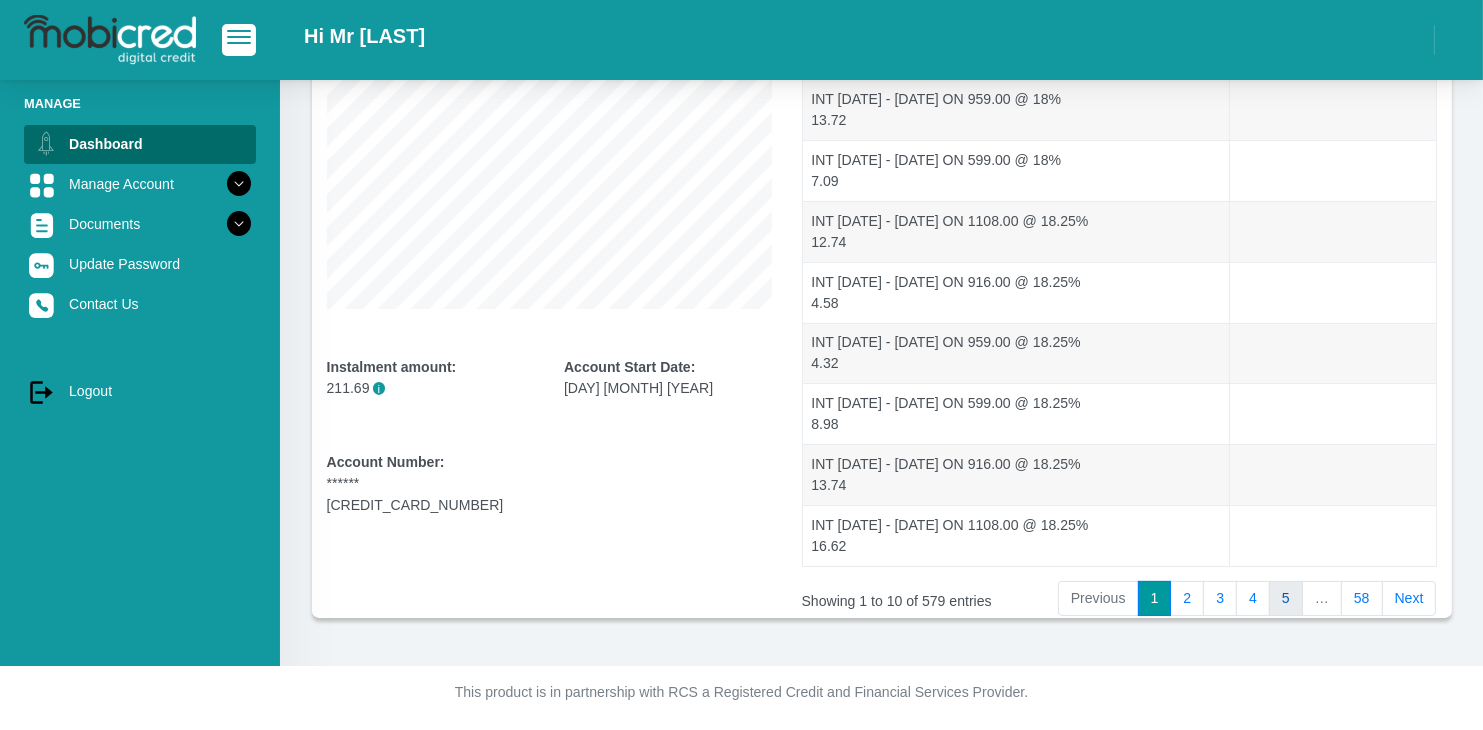 click on "5" at bounding box center [1286, 599] 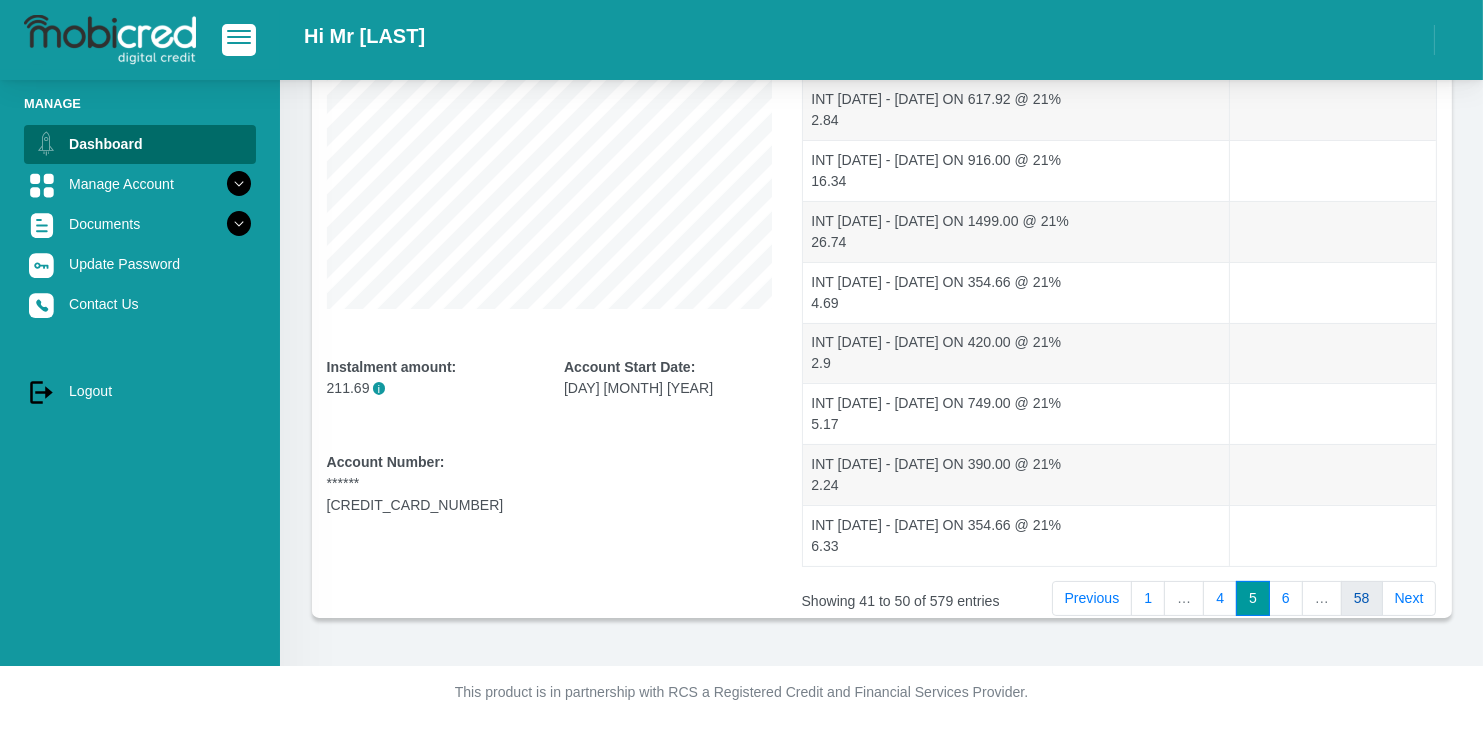 click on "58" at bounding box center [1362, 599] 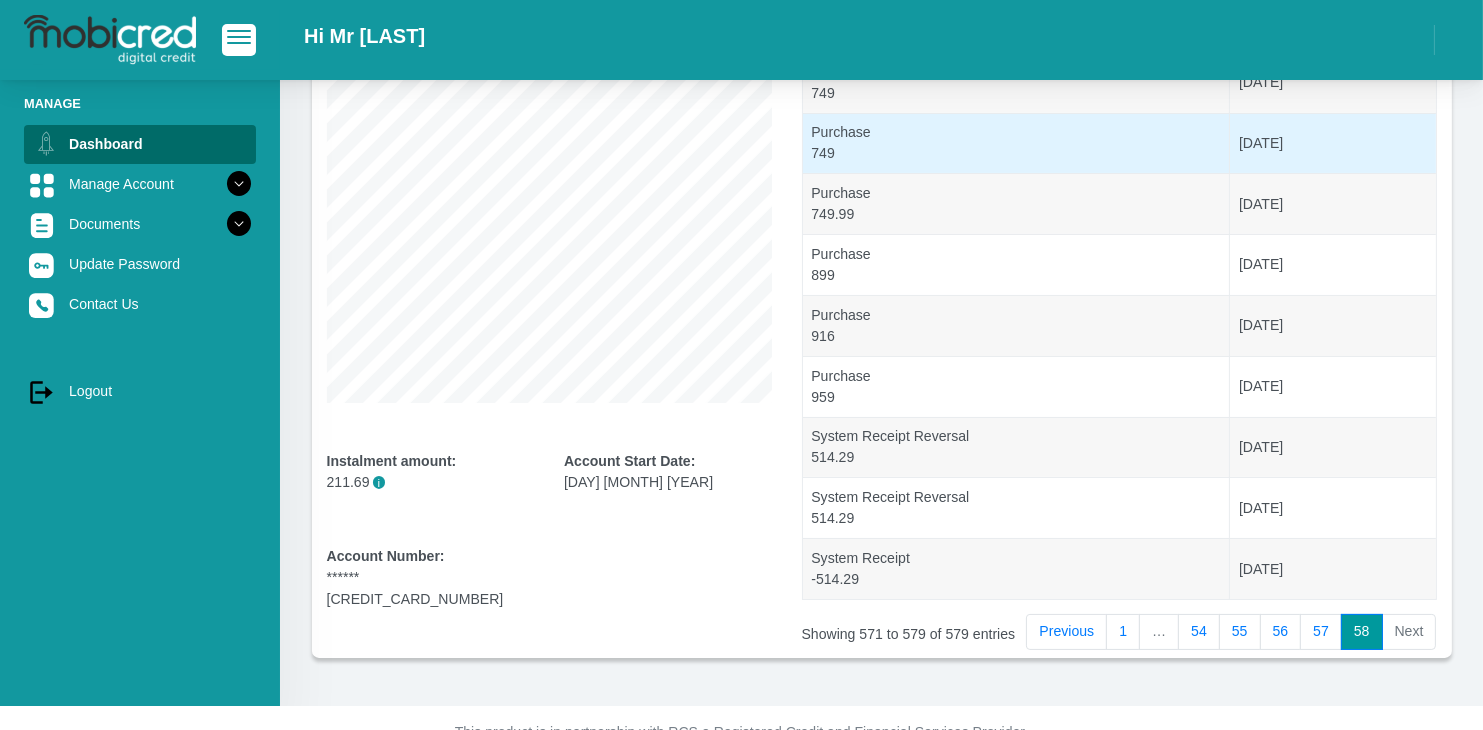 scroll, scrollTop: 332, scrollLeft: 0, axis: vertical 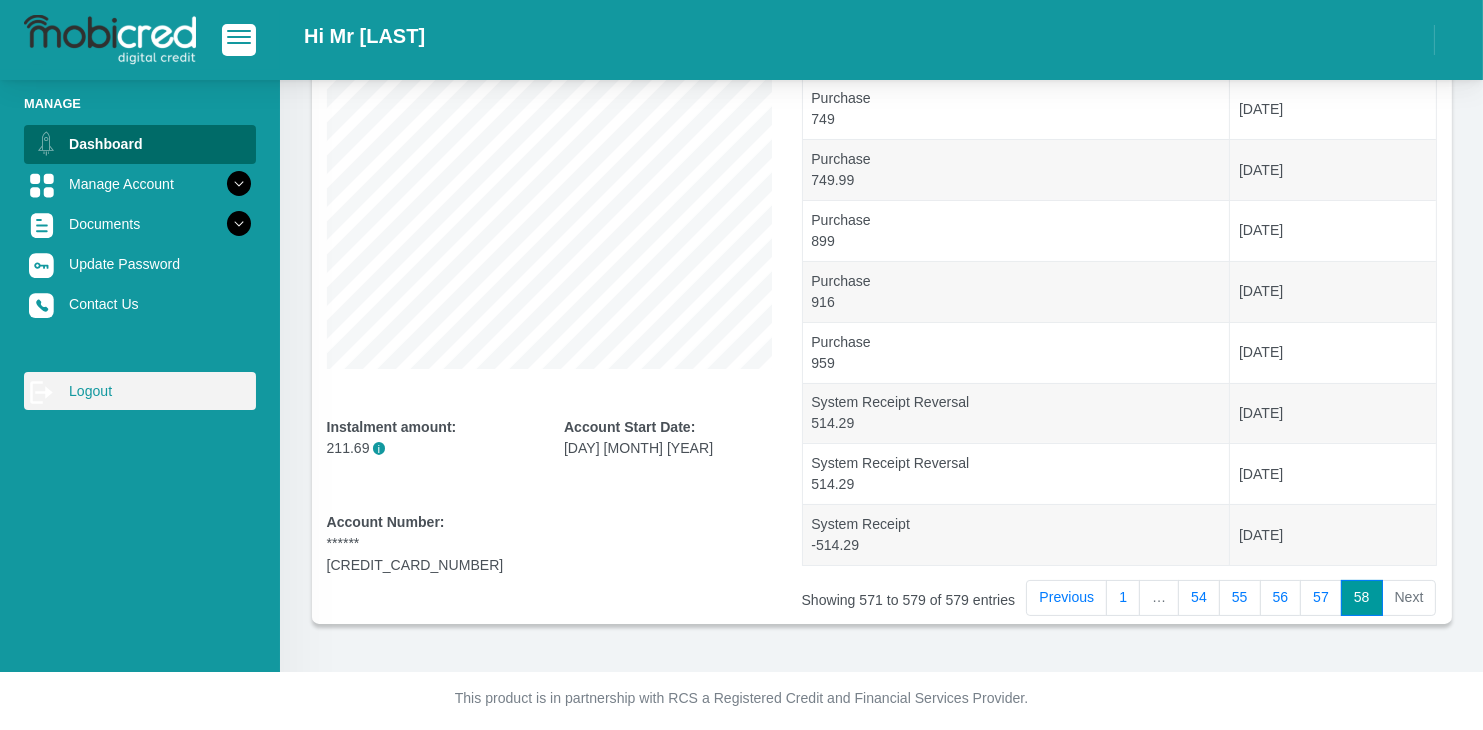 click on "log out
Logout" at bounding box center [140, 391] 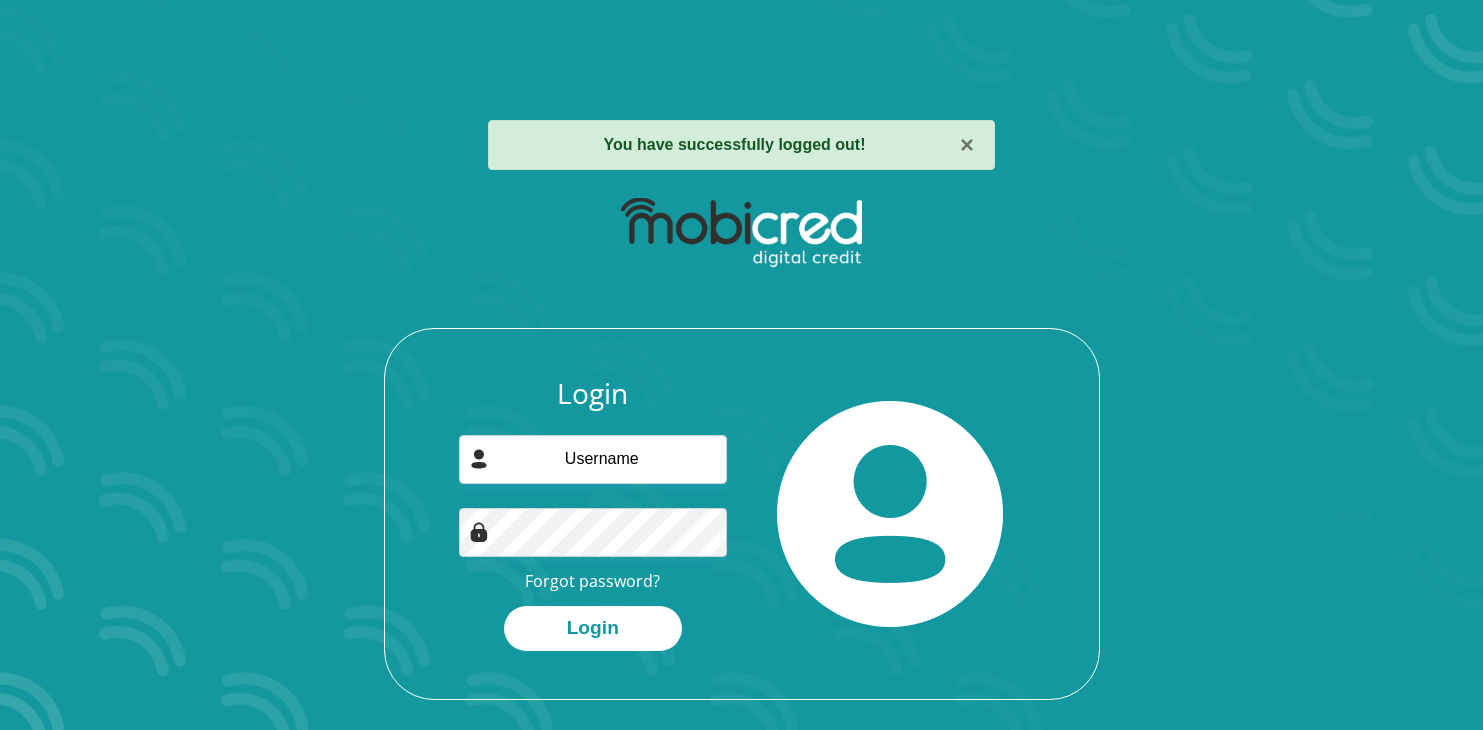 scroll, scrollTop: 0, scrollLeft: 0, axis: both 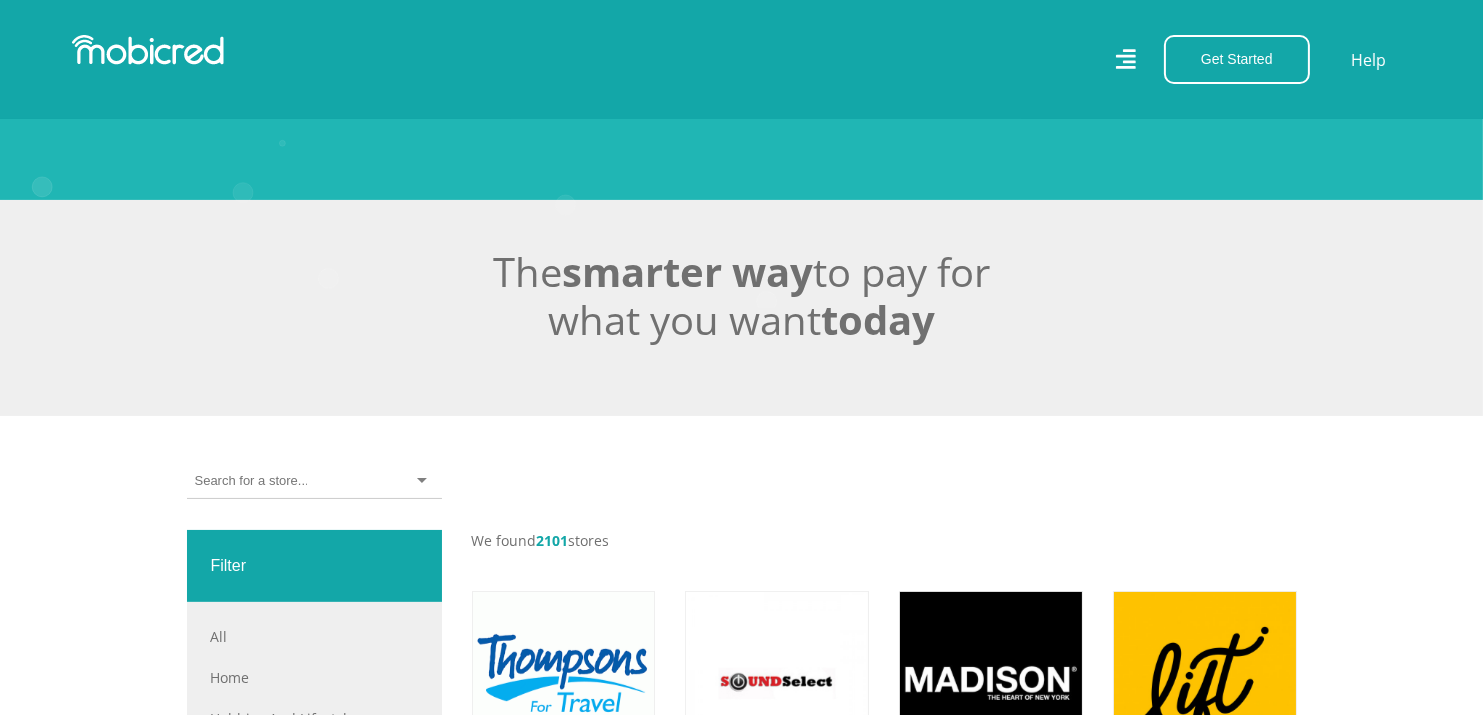 click at bounding box center (251, 481) 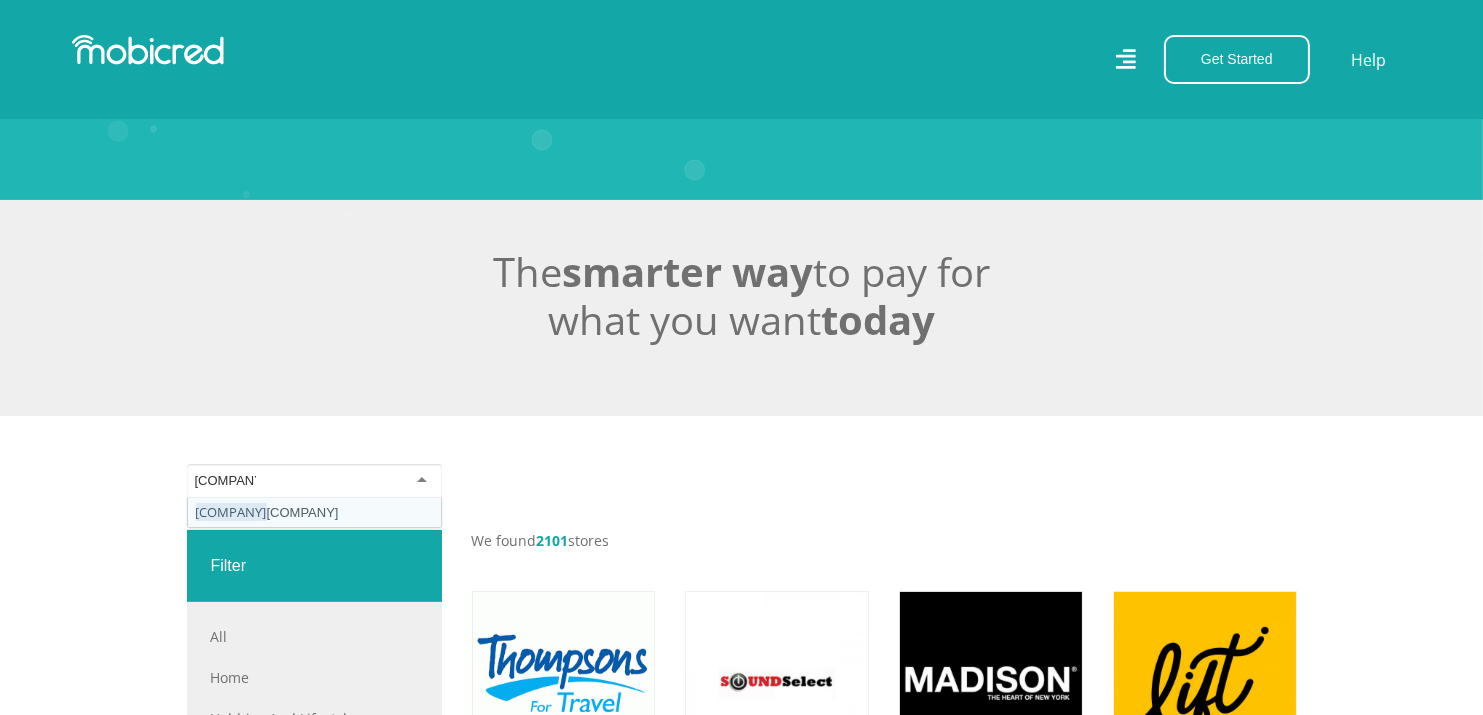 type on "[COMPANY]" 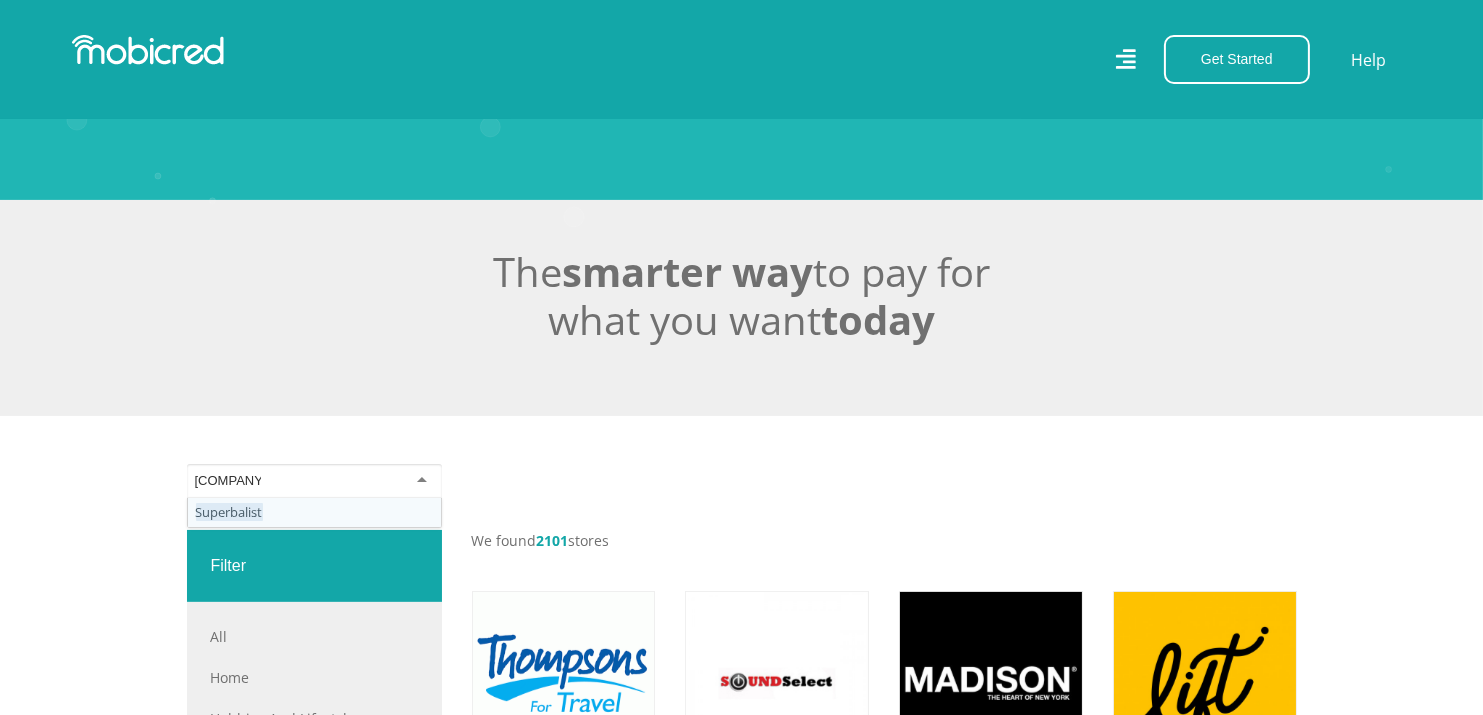 type 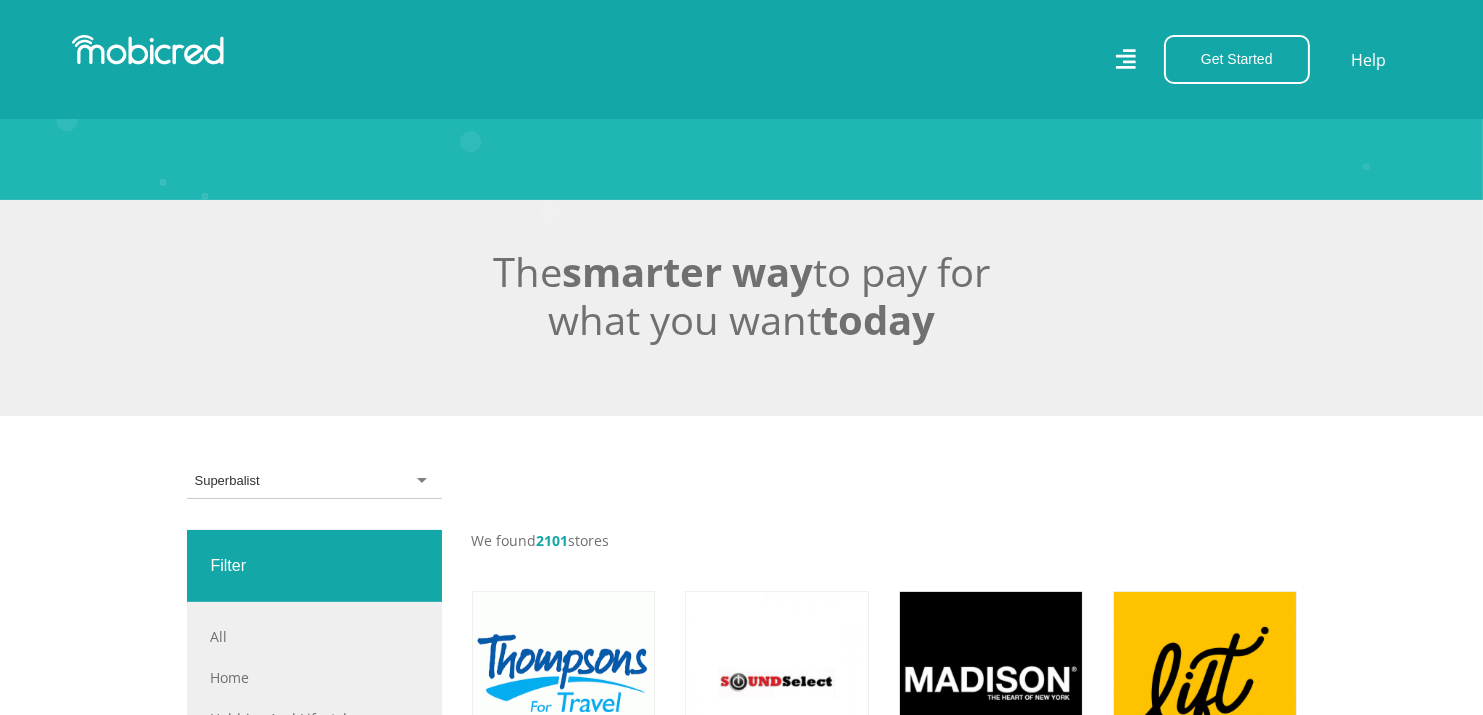 scroll, scrollTop: 0, scrollLeft: 0, axis: both 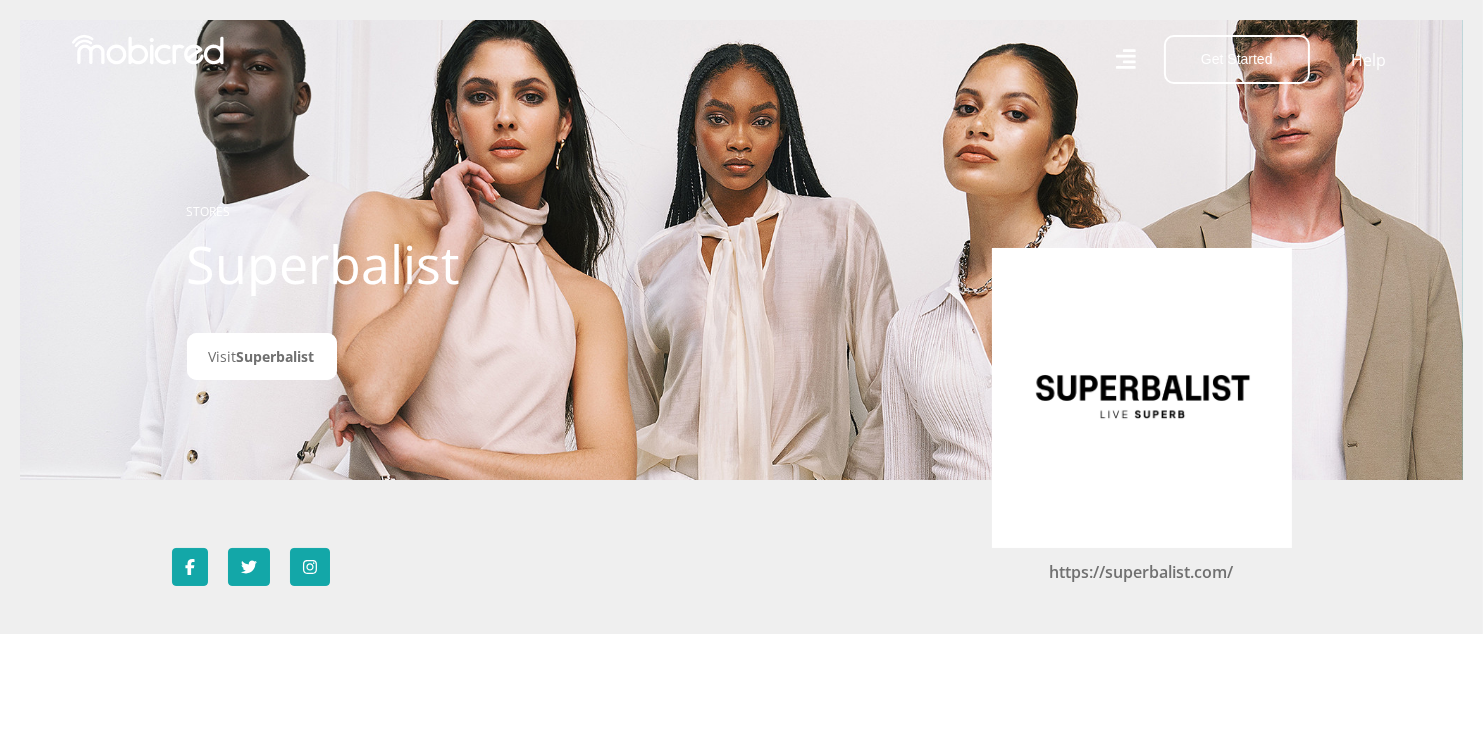 click at bounding box center [1142, 398] 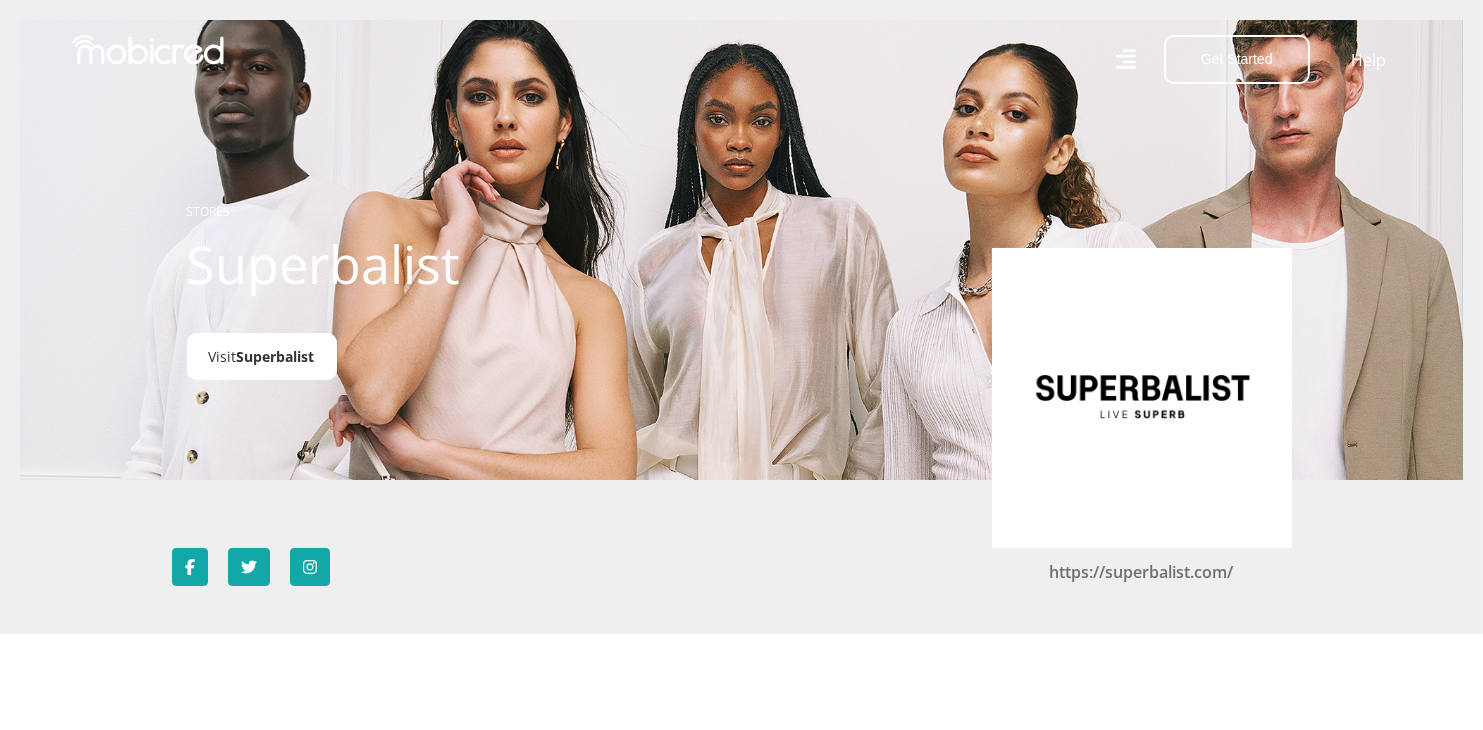 click on "Superbalist" at bounding box center [276, 356] 